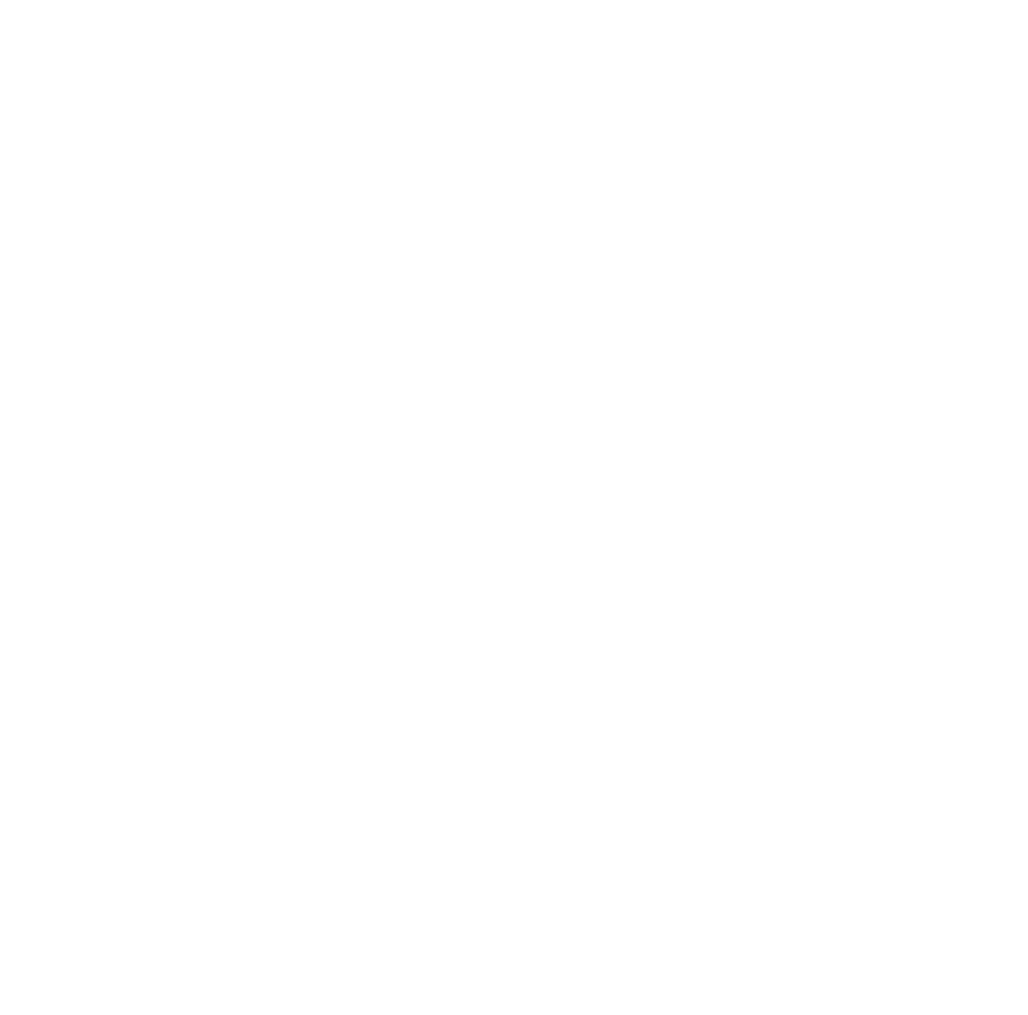scroll, scrollTop: 0, scrollLeft: 0, axis: both 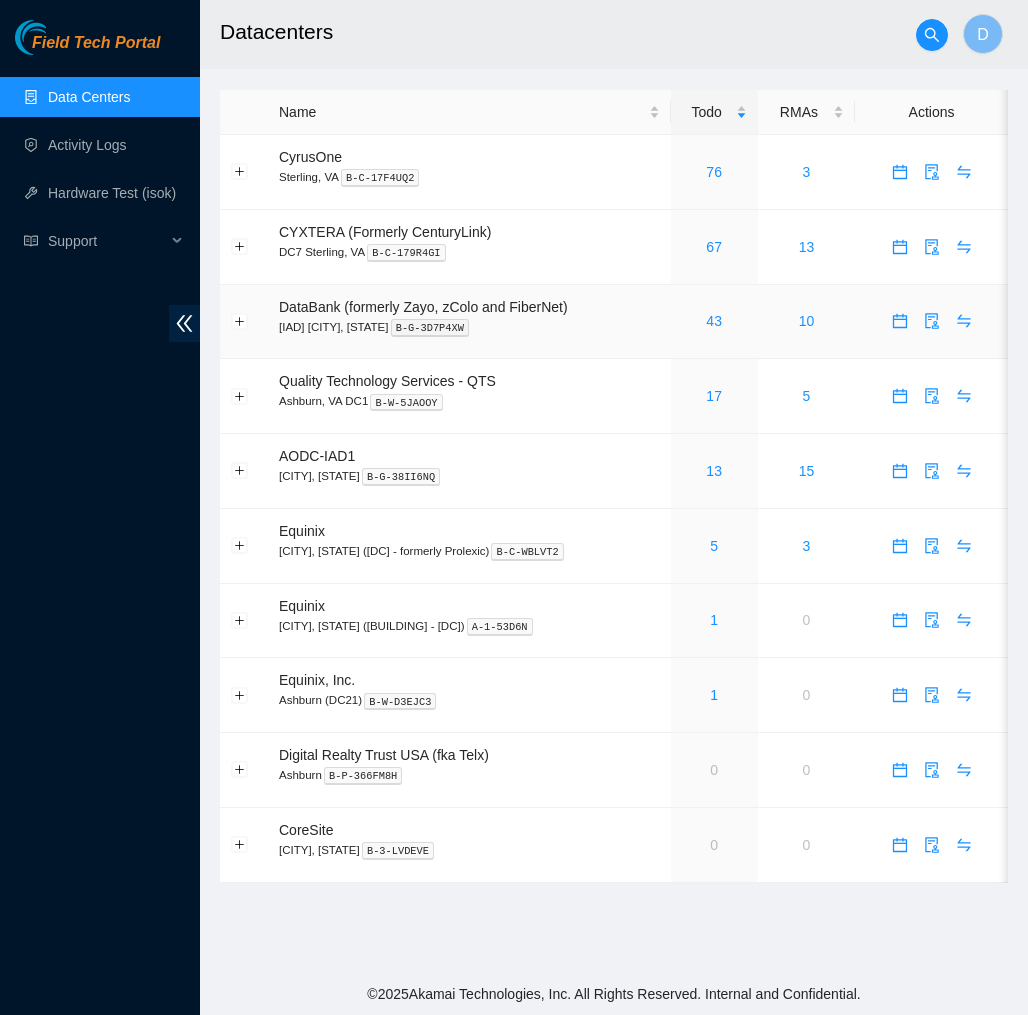 click at bounding box center (244, 322) 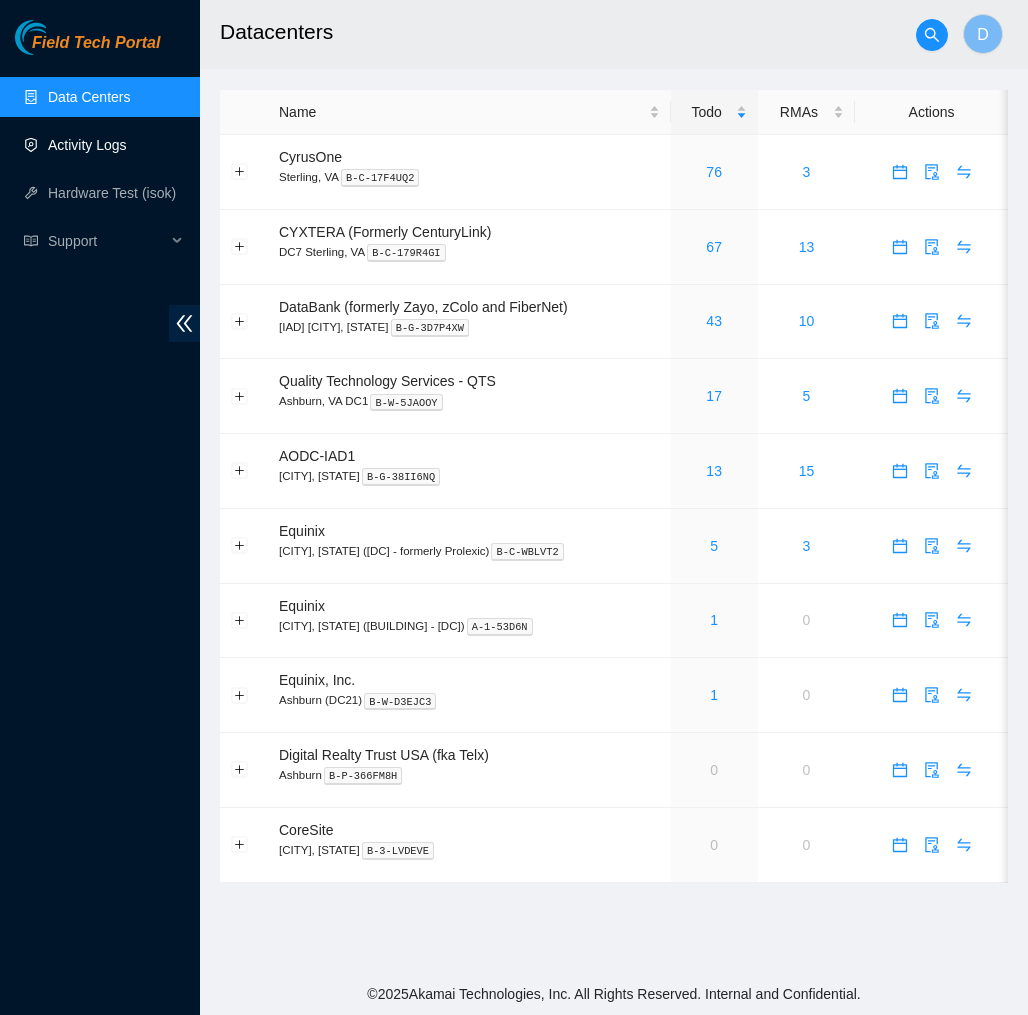 click on "Activity Logs" at bounding box center [87, 145] 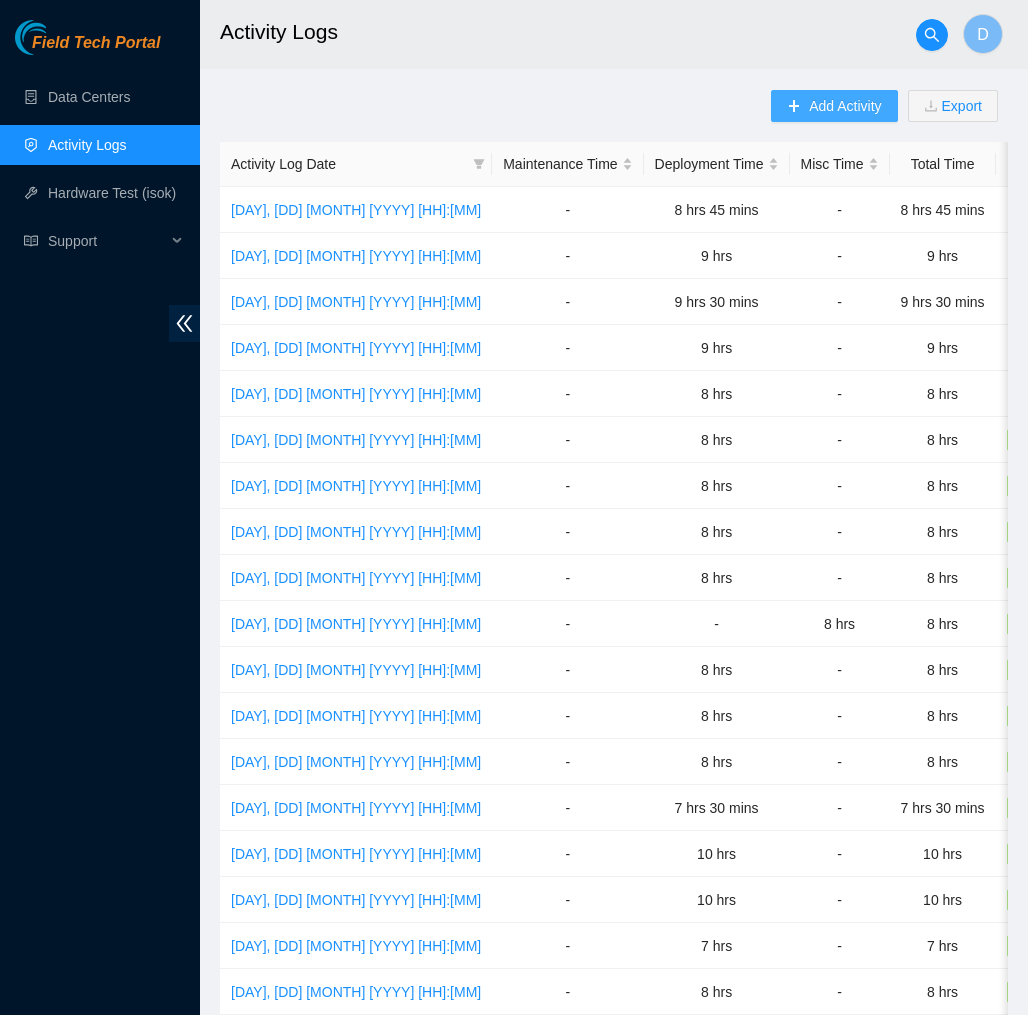 click on "Add Activity" at bounding box center (834, 106) 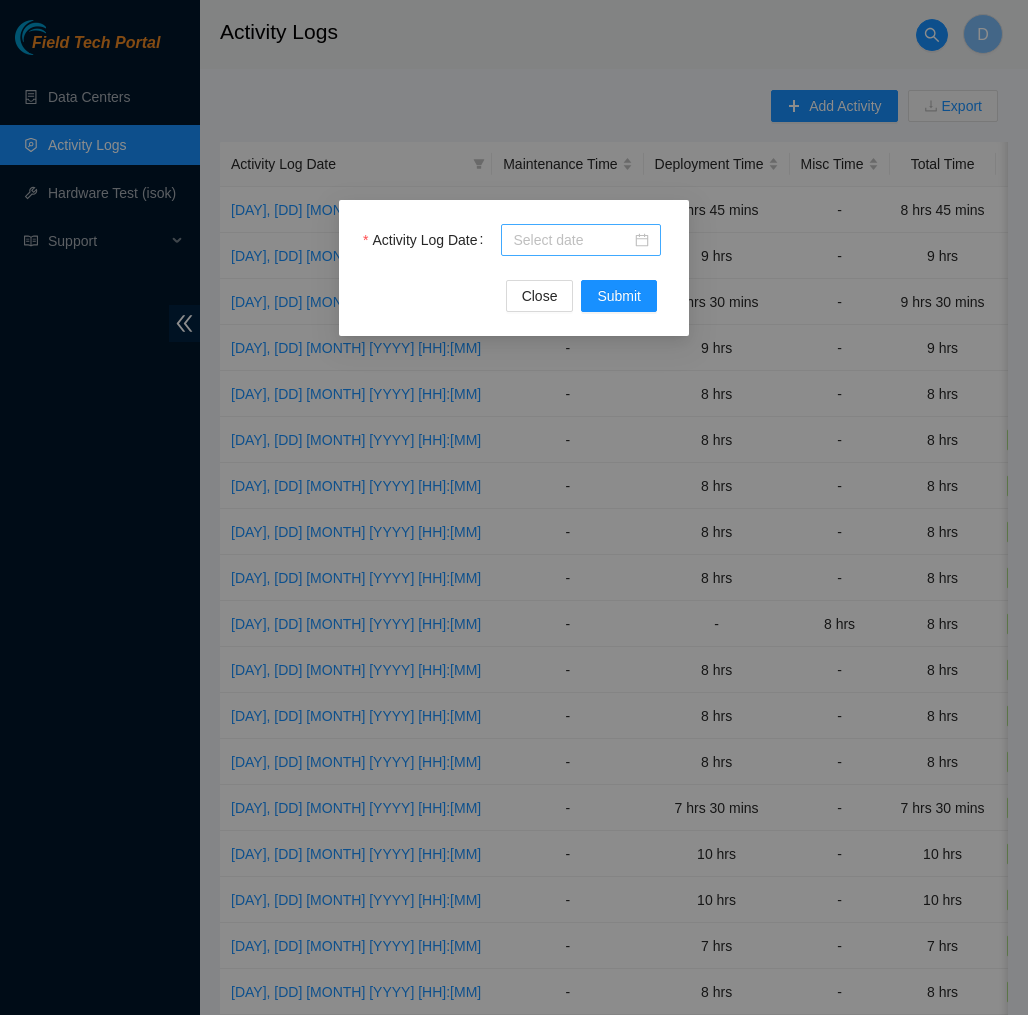 click at bounding box center (581, 240) 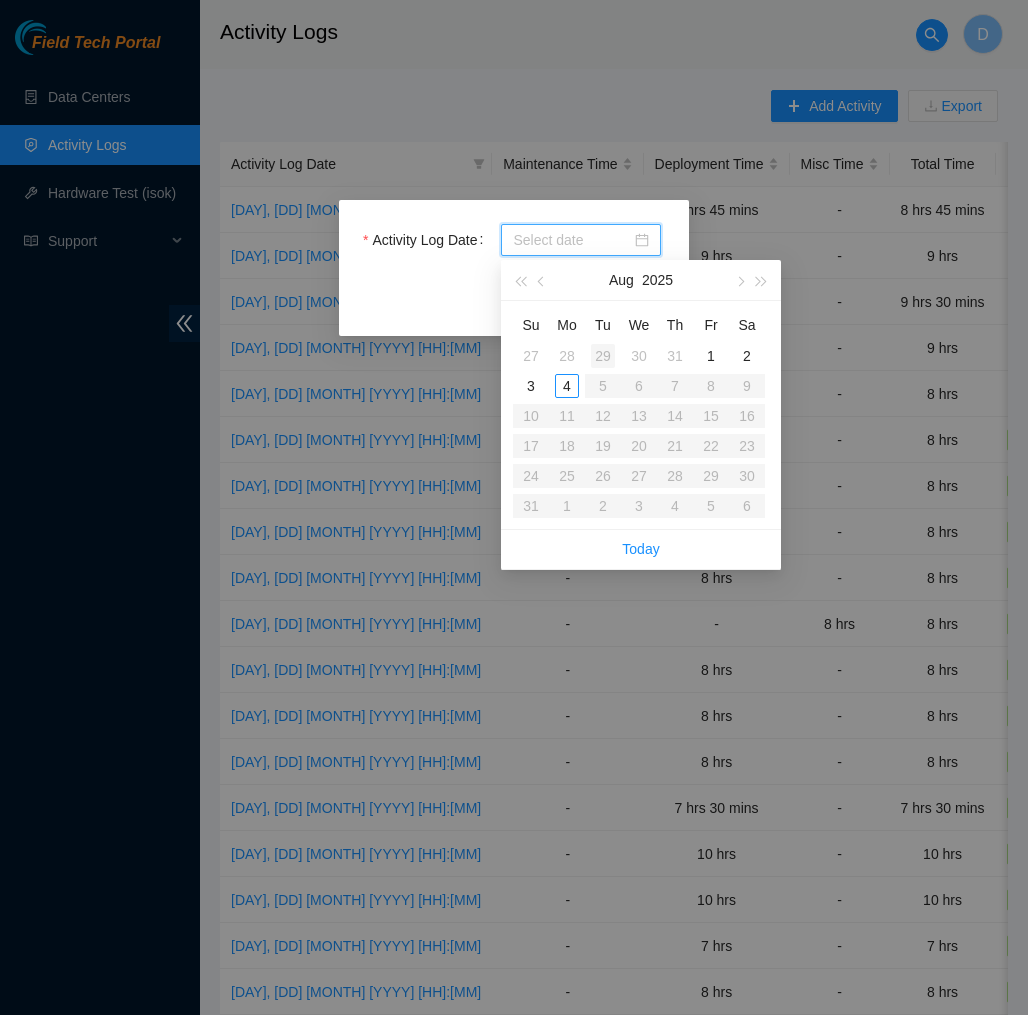 type on "2025-07-29" 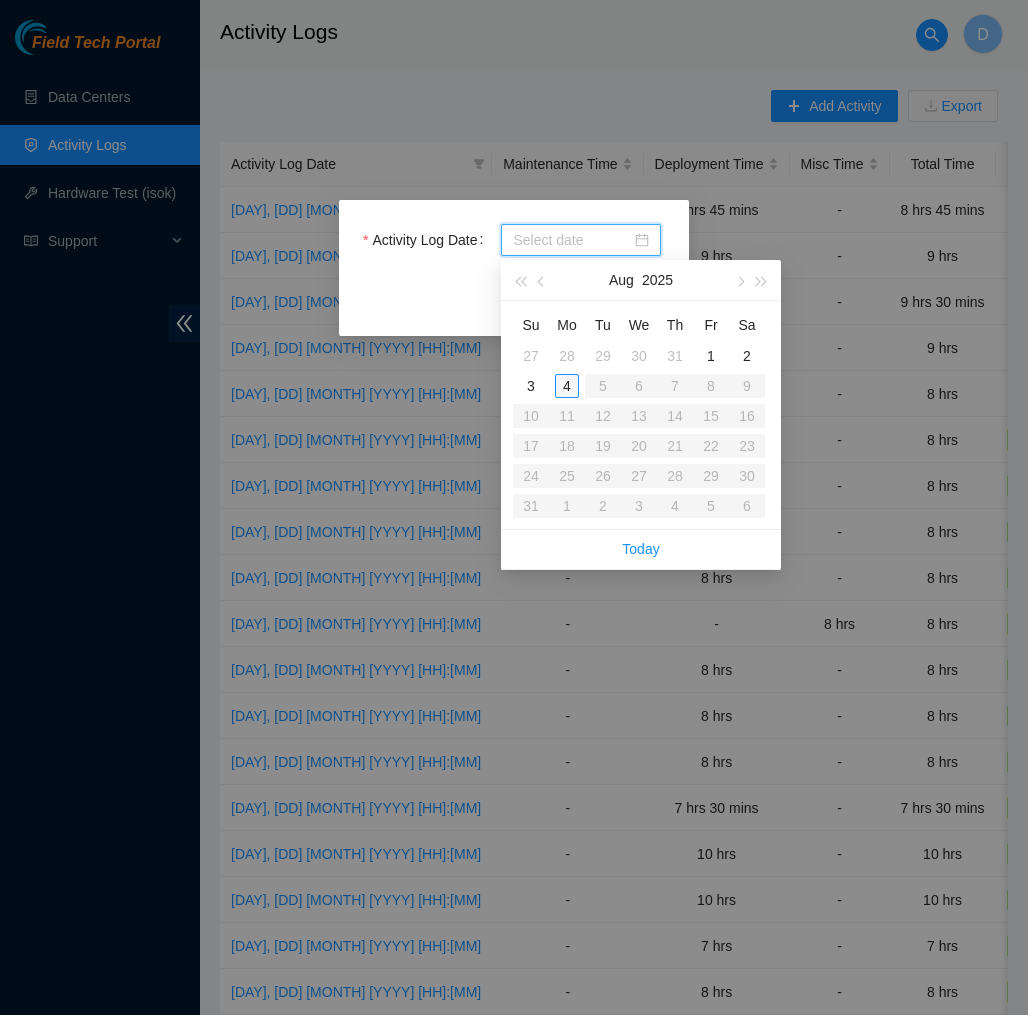 type on "2025-07-28" 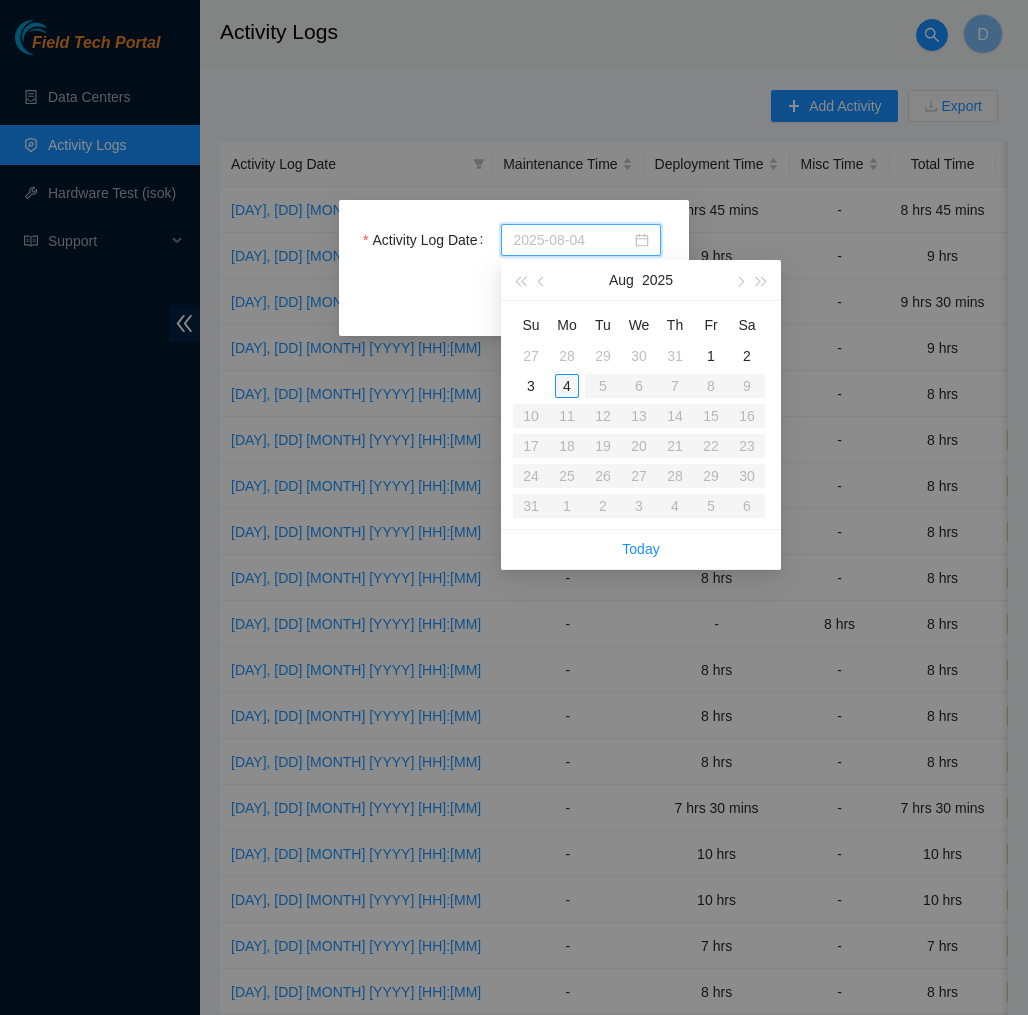 click on "4" at bounding box center [567, 386] 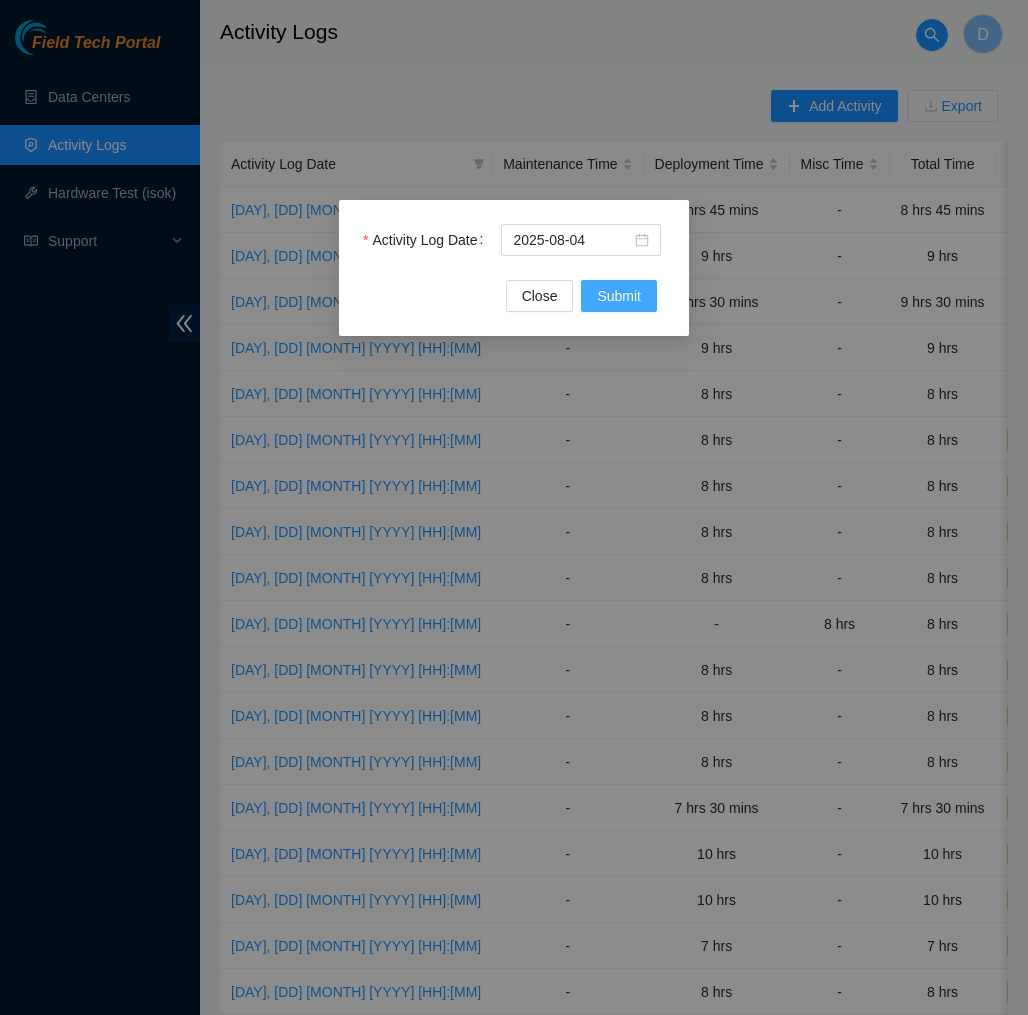 click on "Submit" at bounding box center [619, 296] 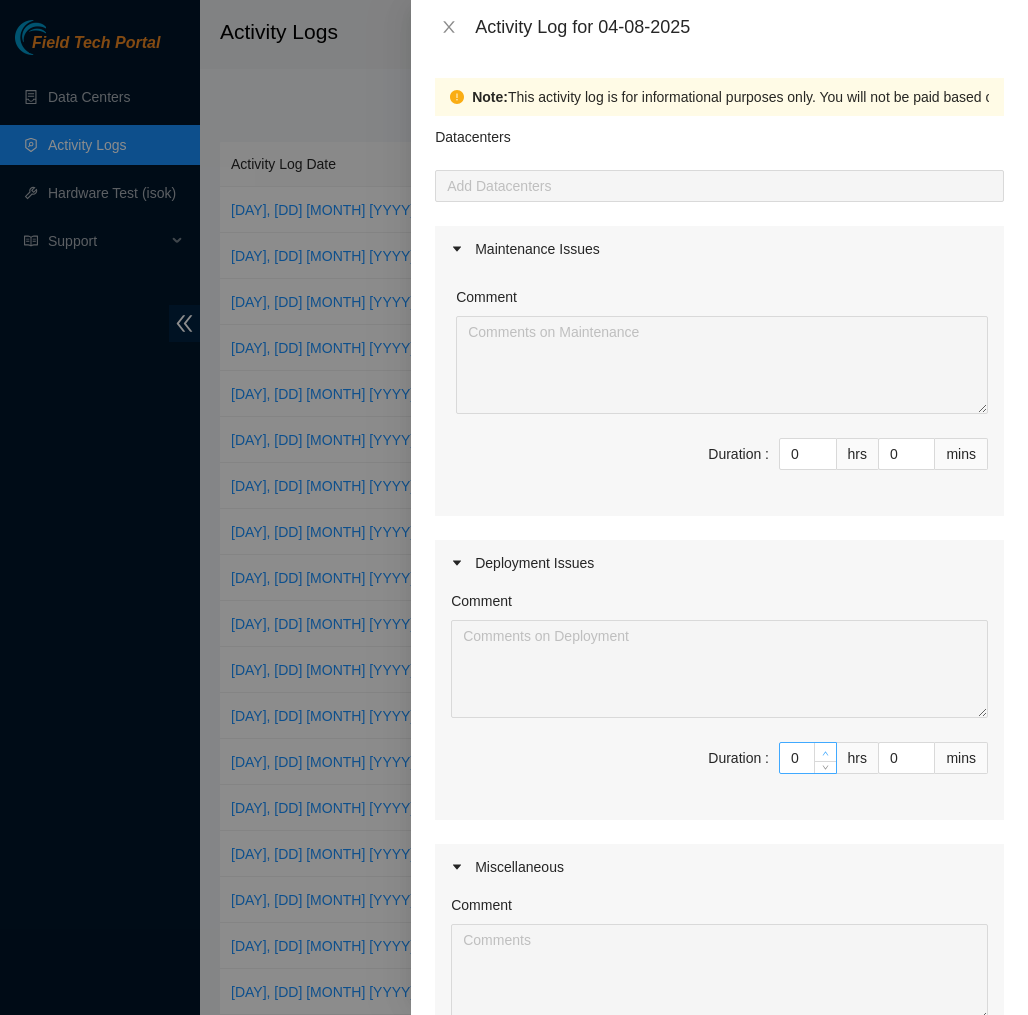type on "1" 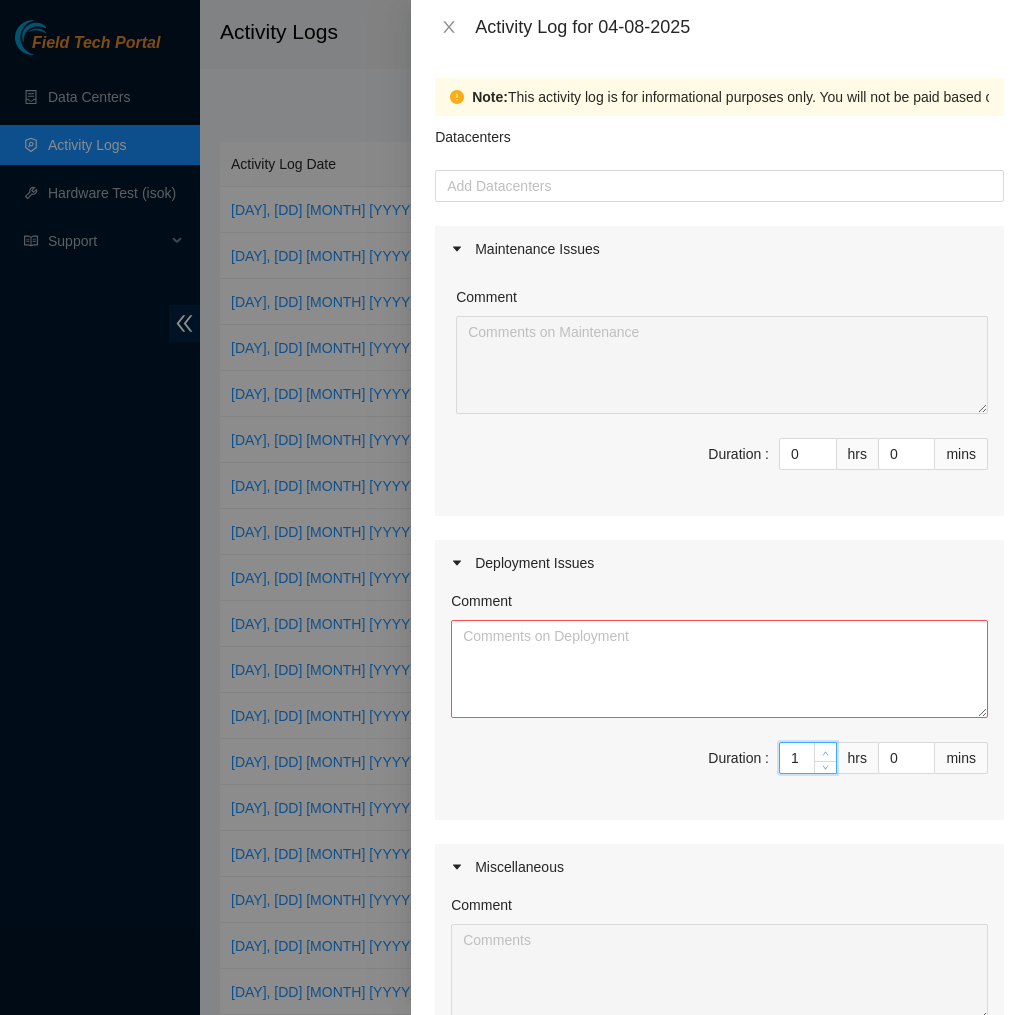 click 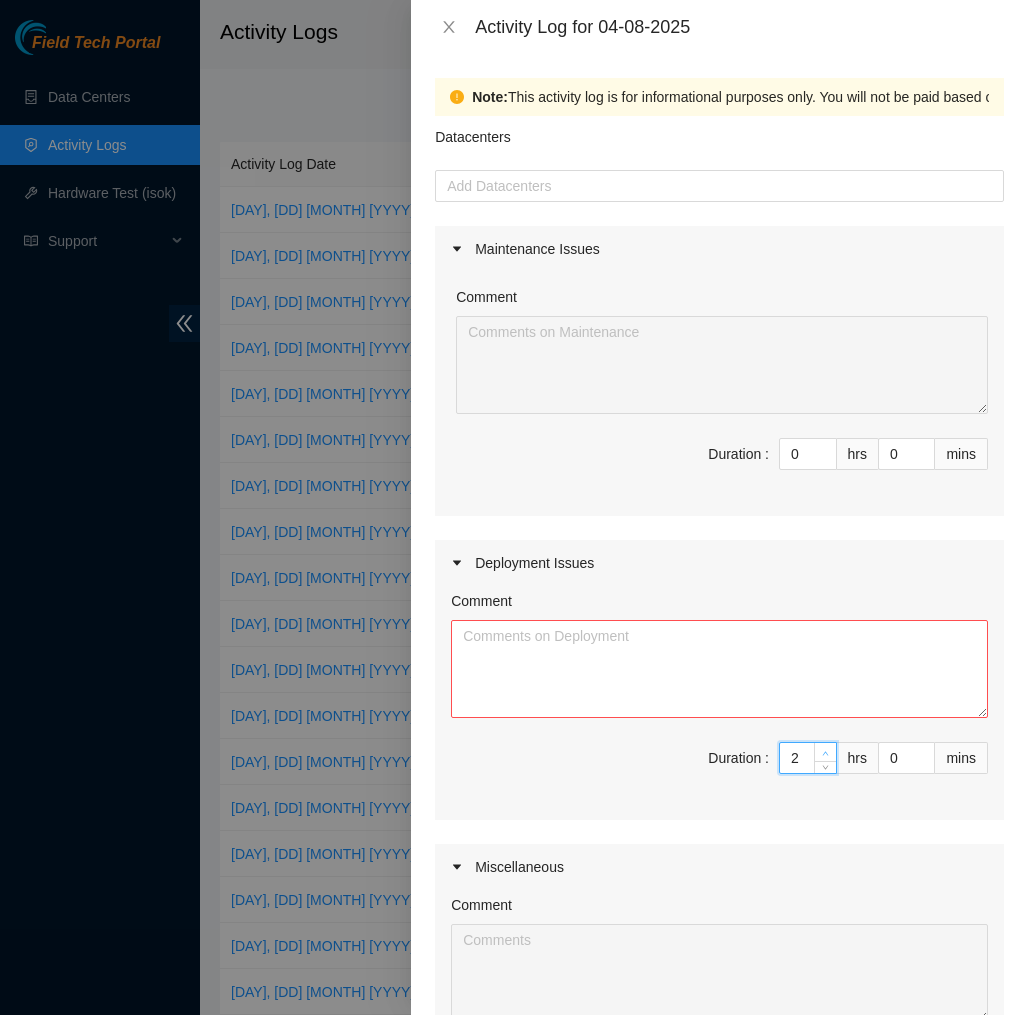 click 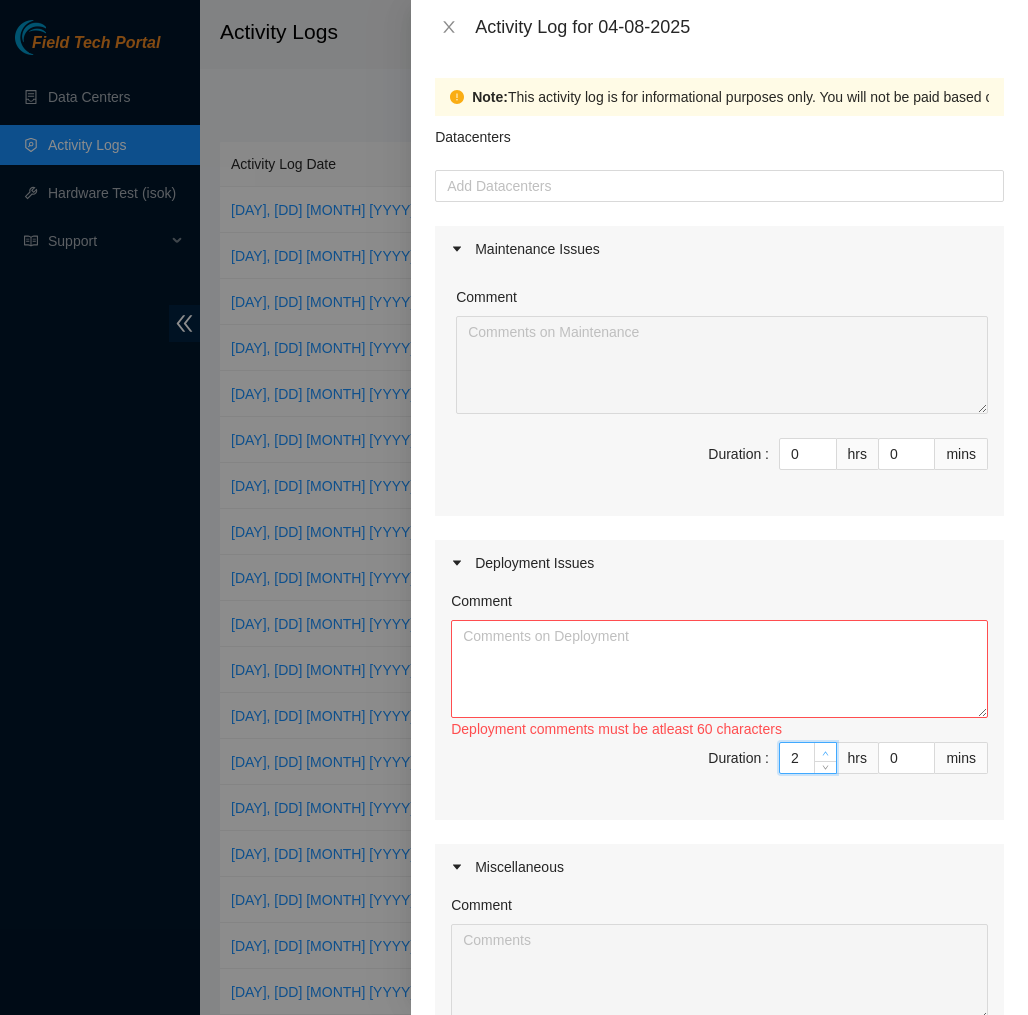 type on "3" 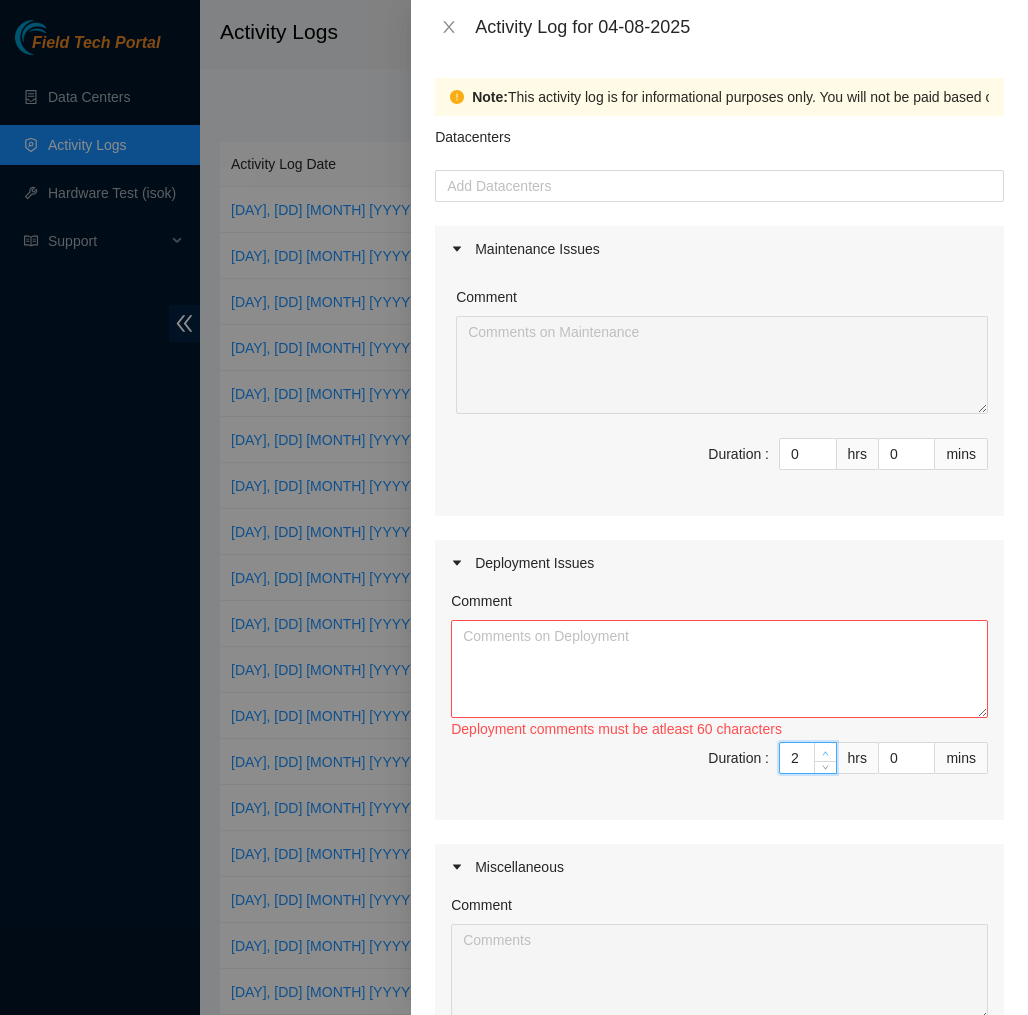 type on "3" 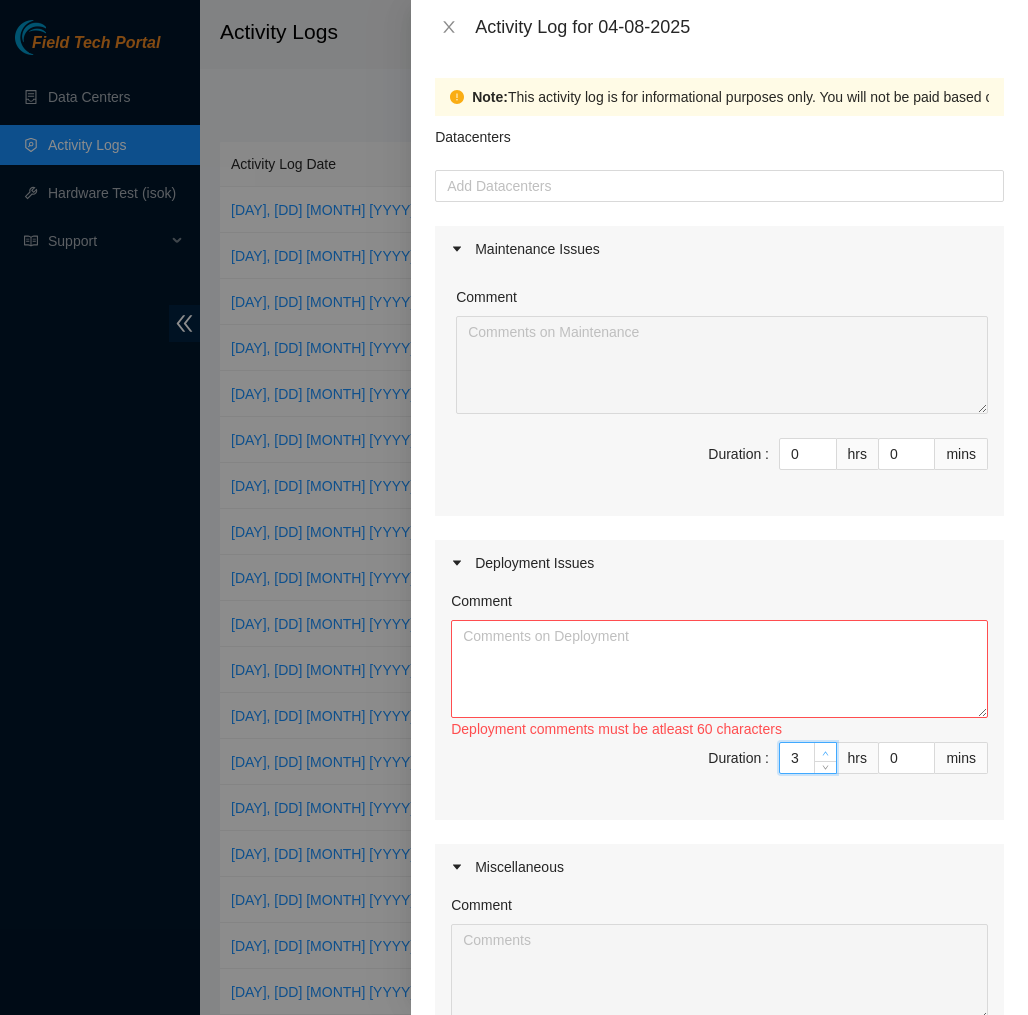 click 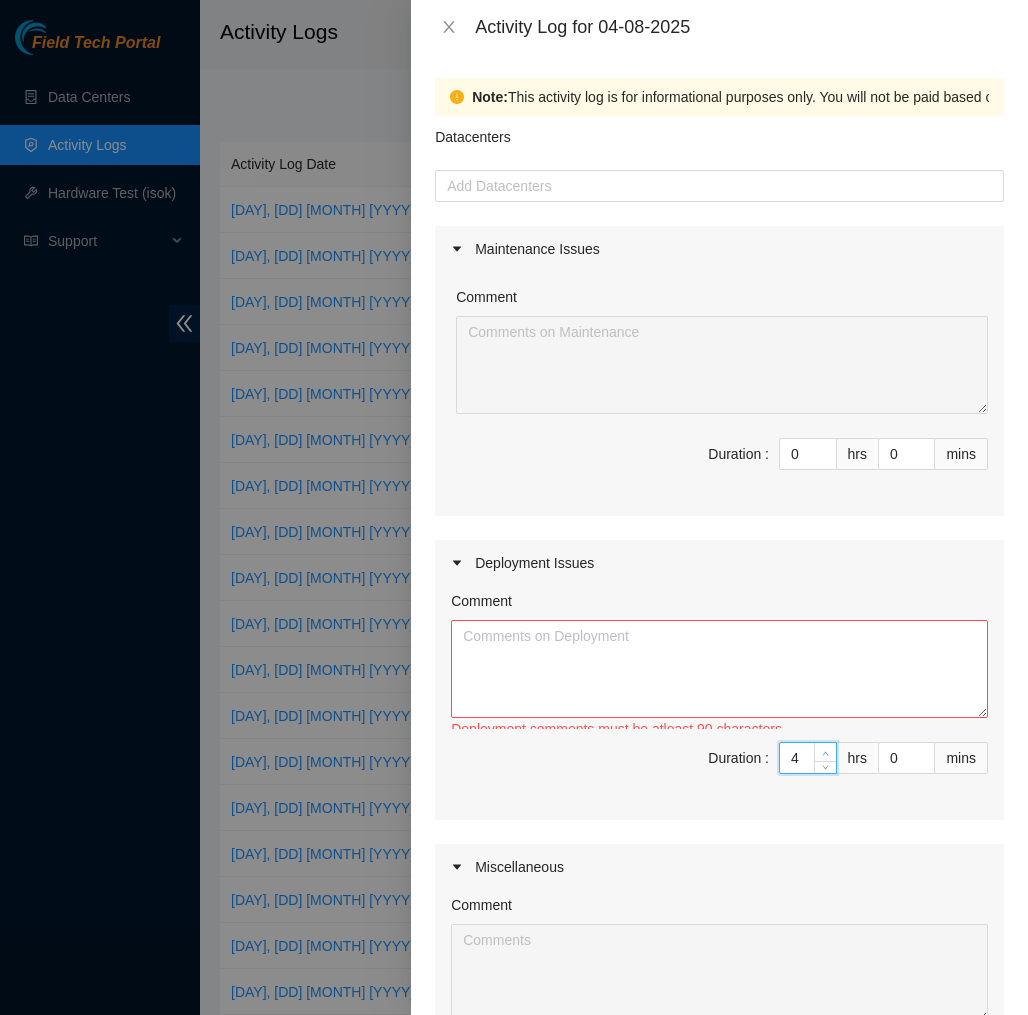 click 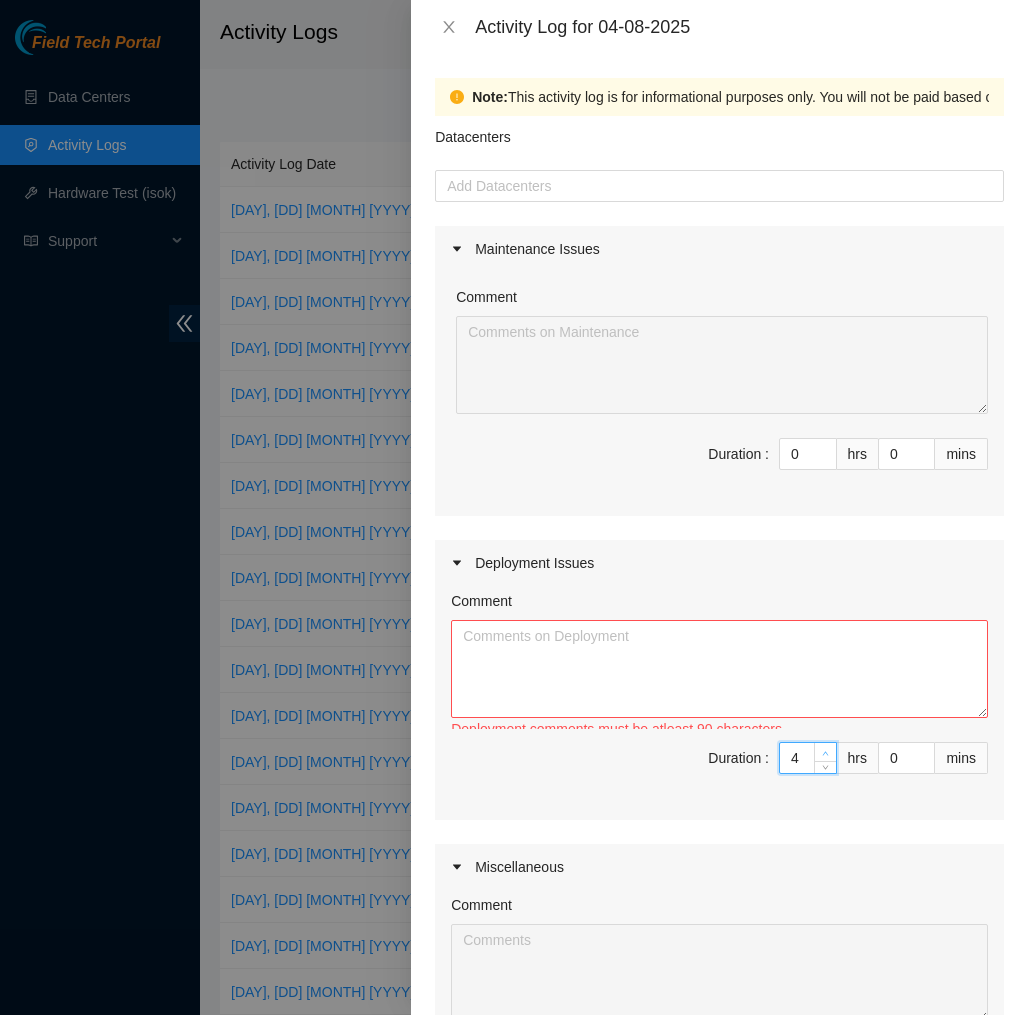 type on "5" 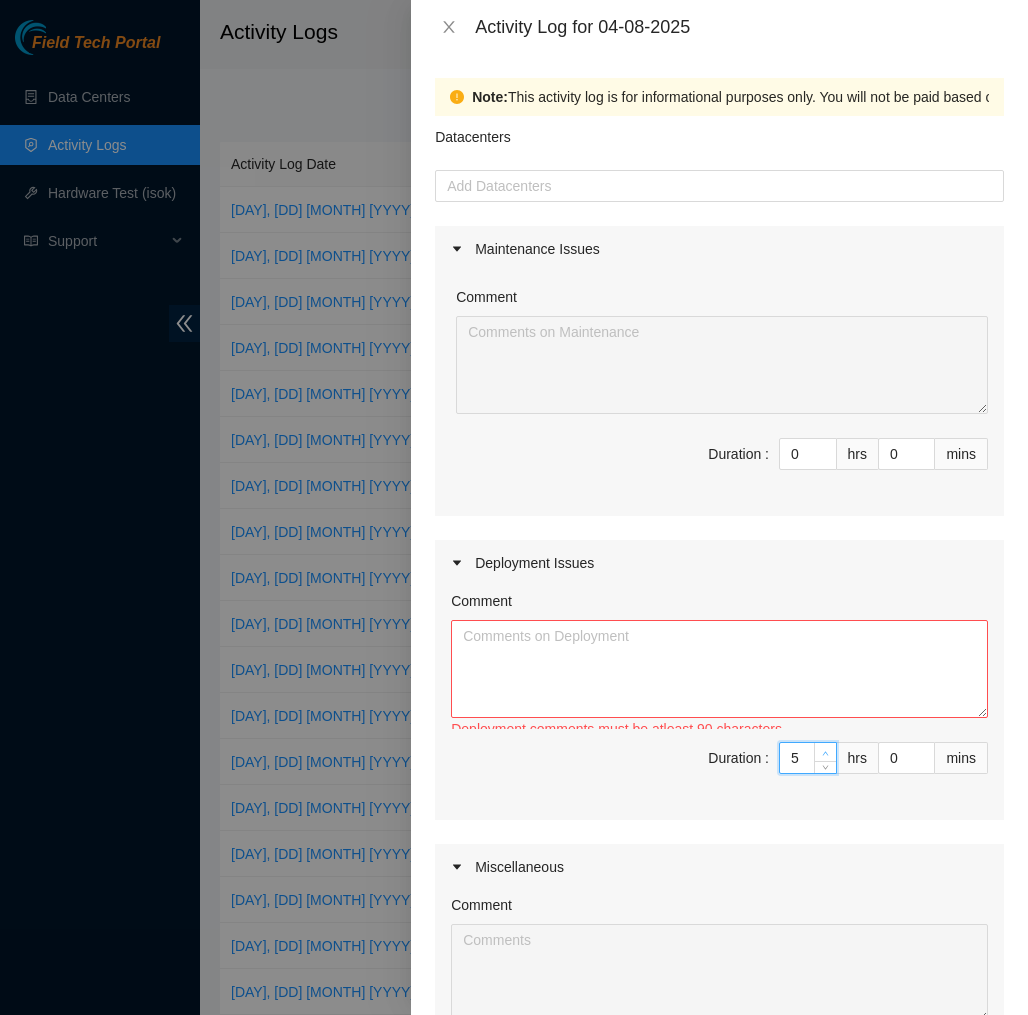 click 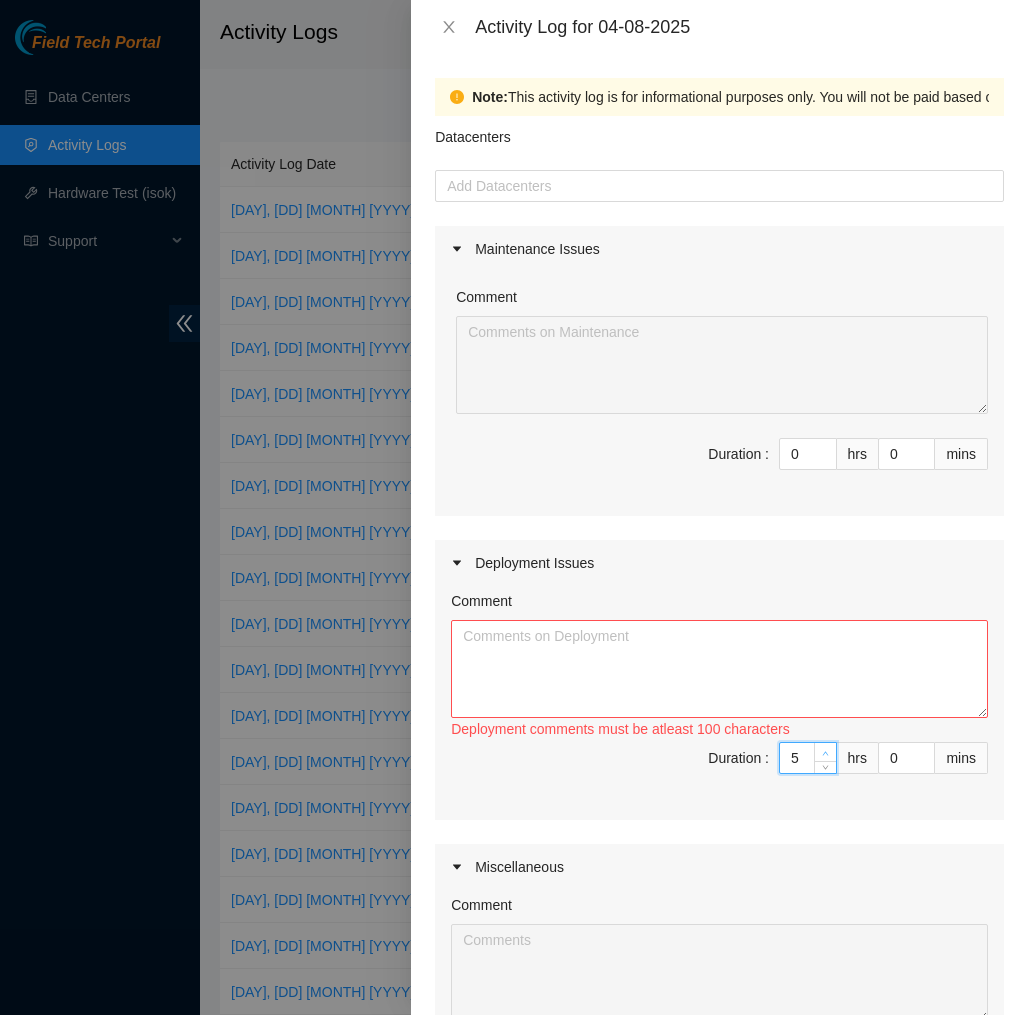 type on "6" 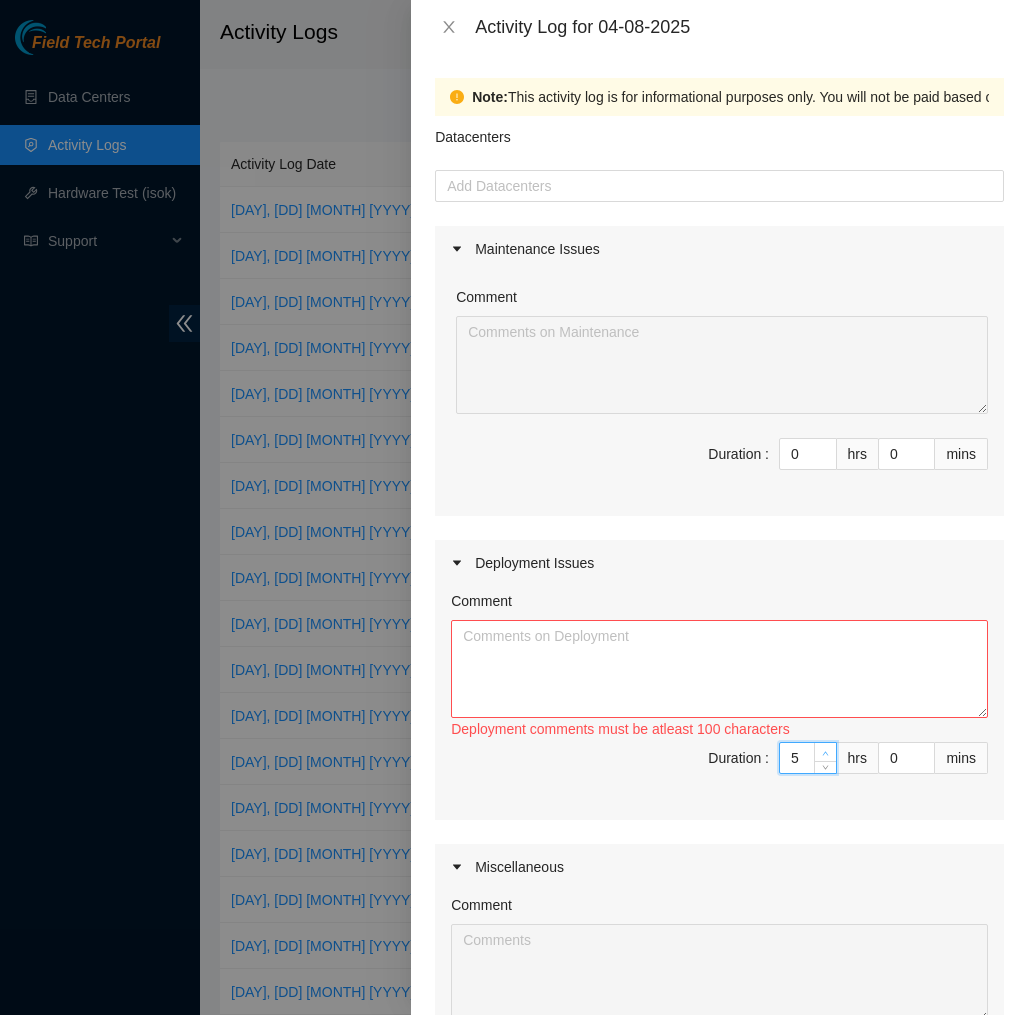 type on "6" 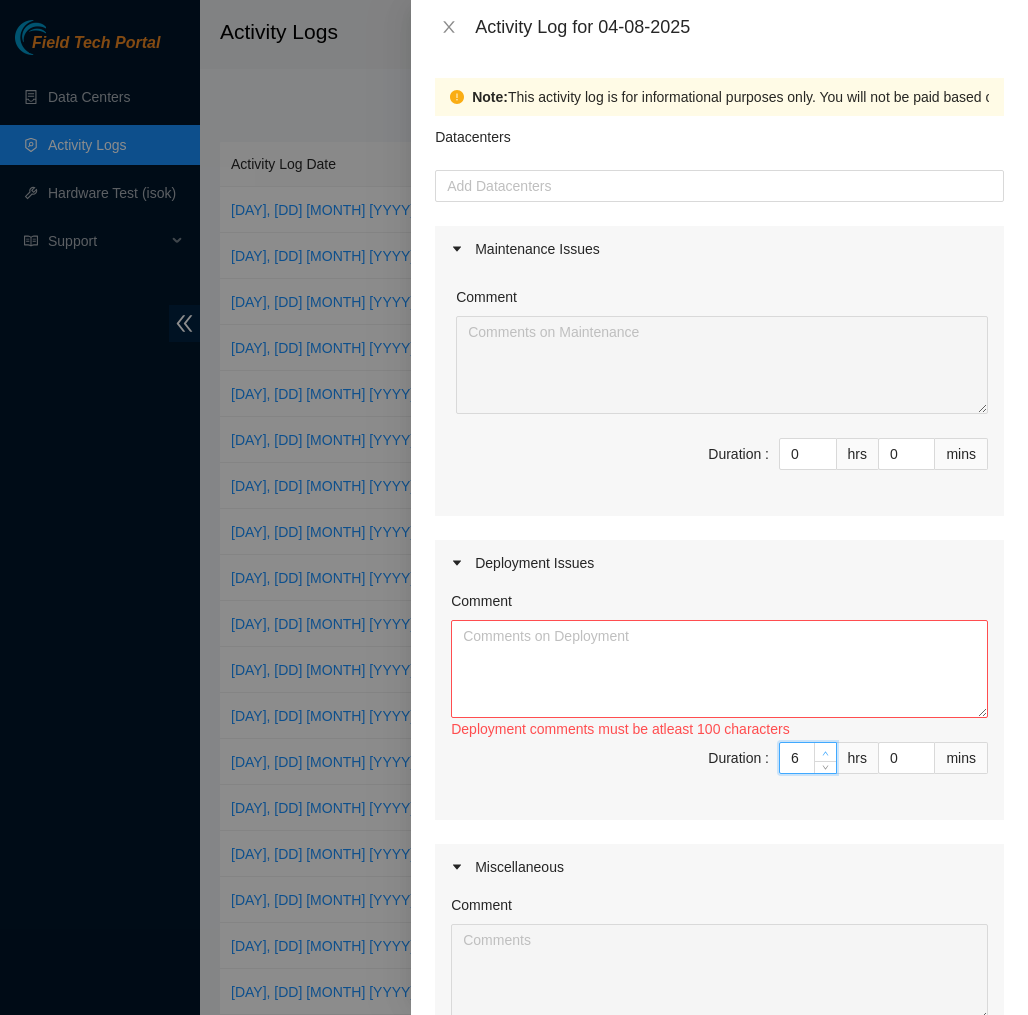 click 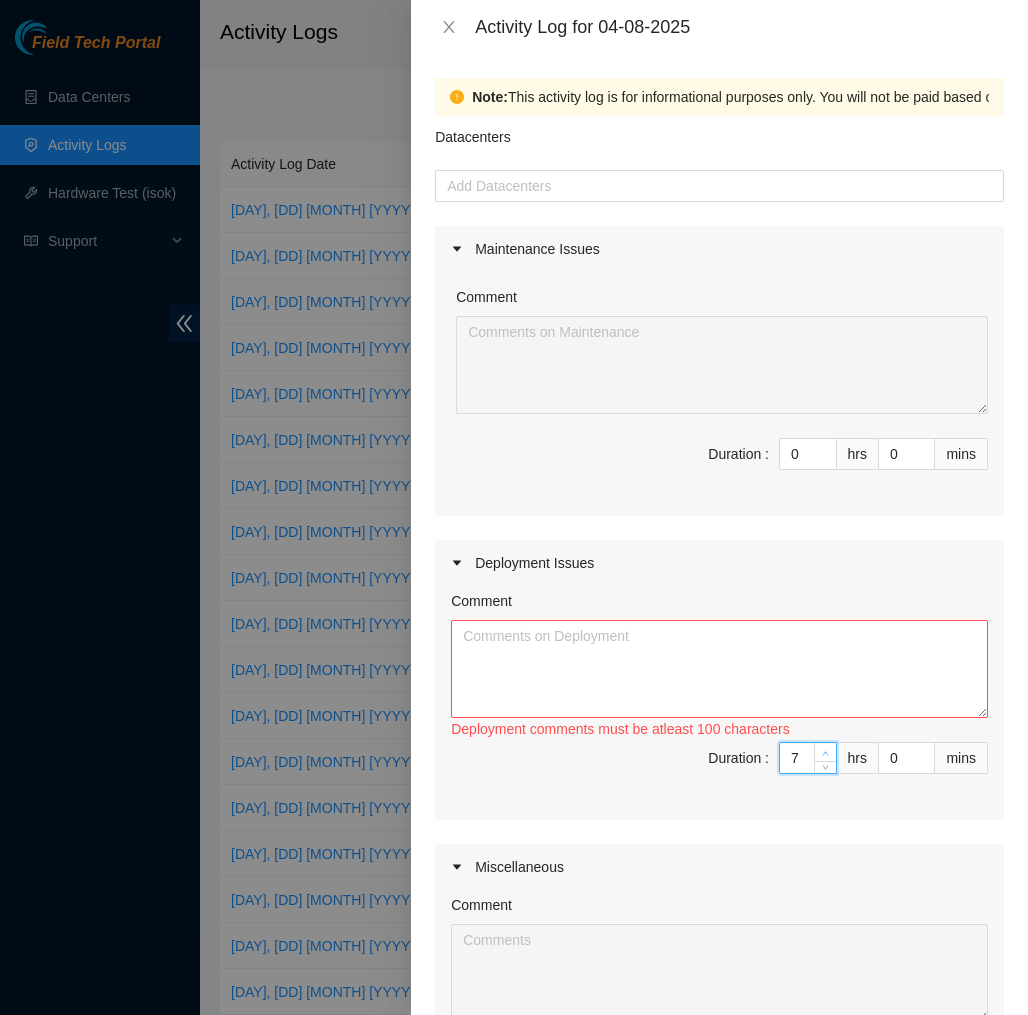 click 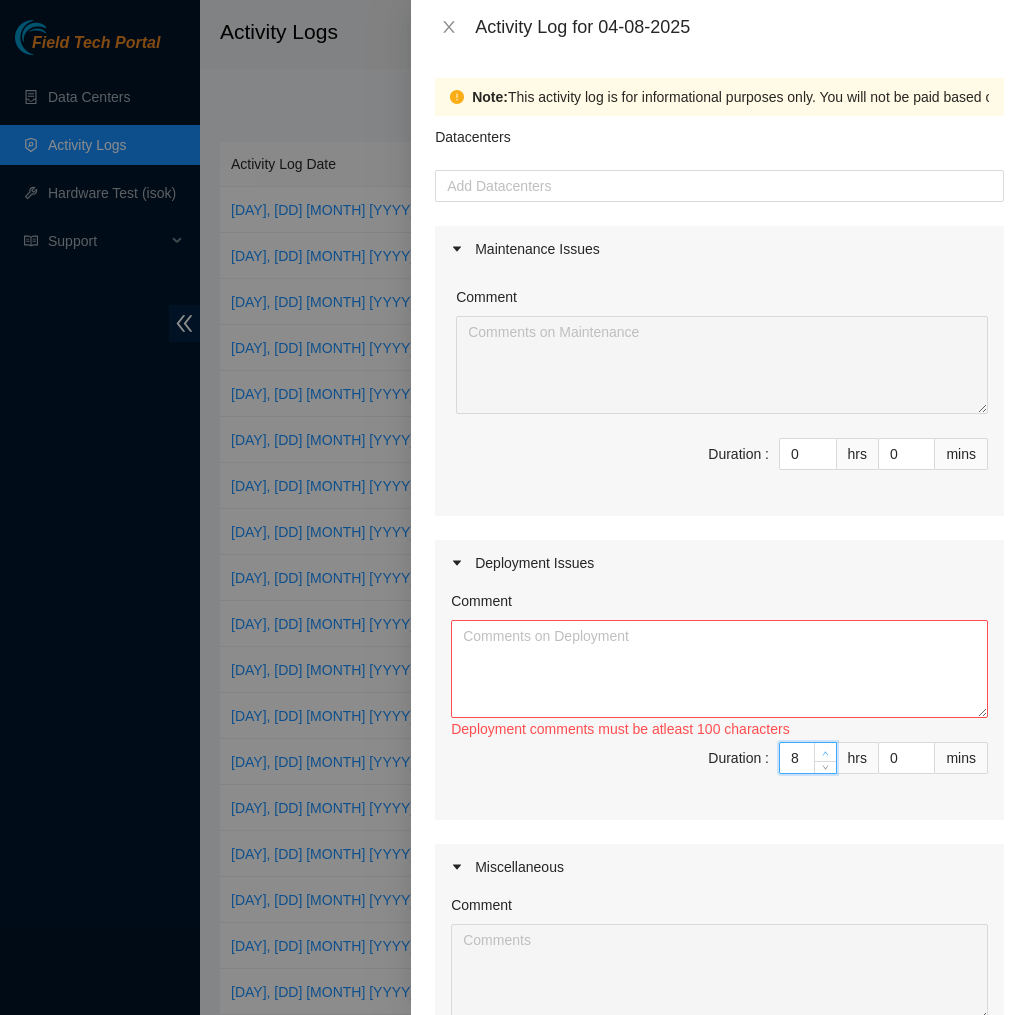click 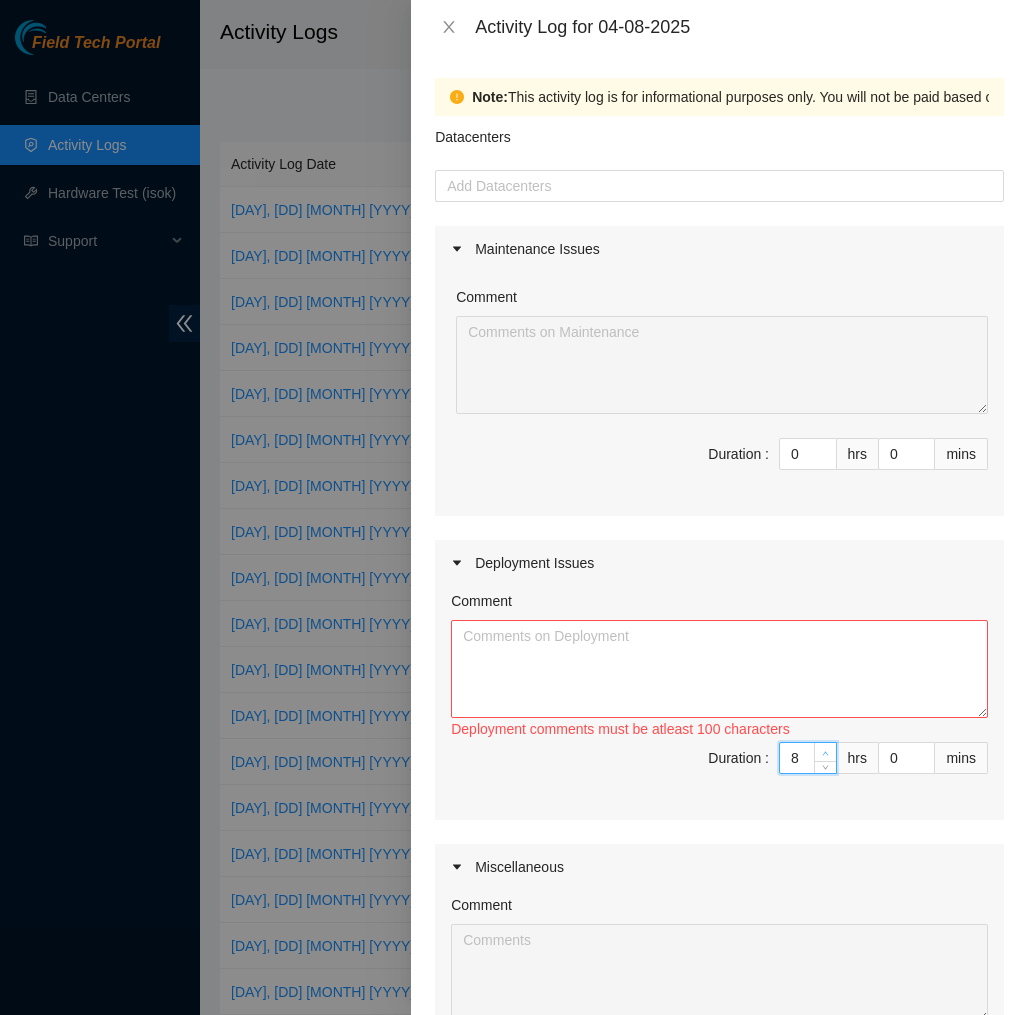 type on "9" 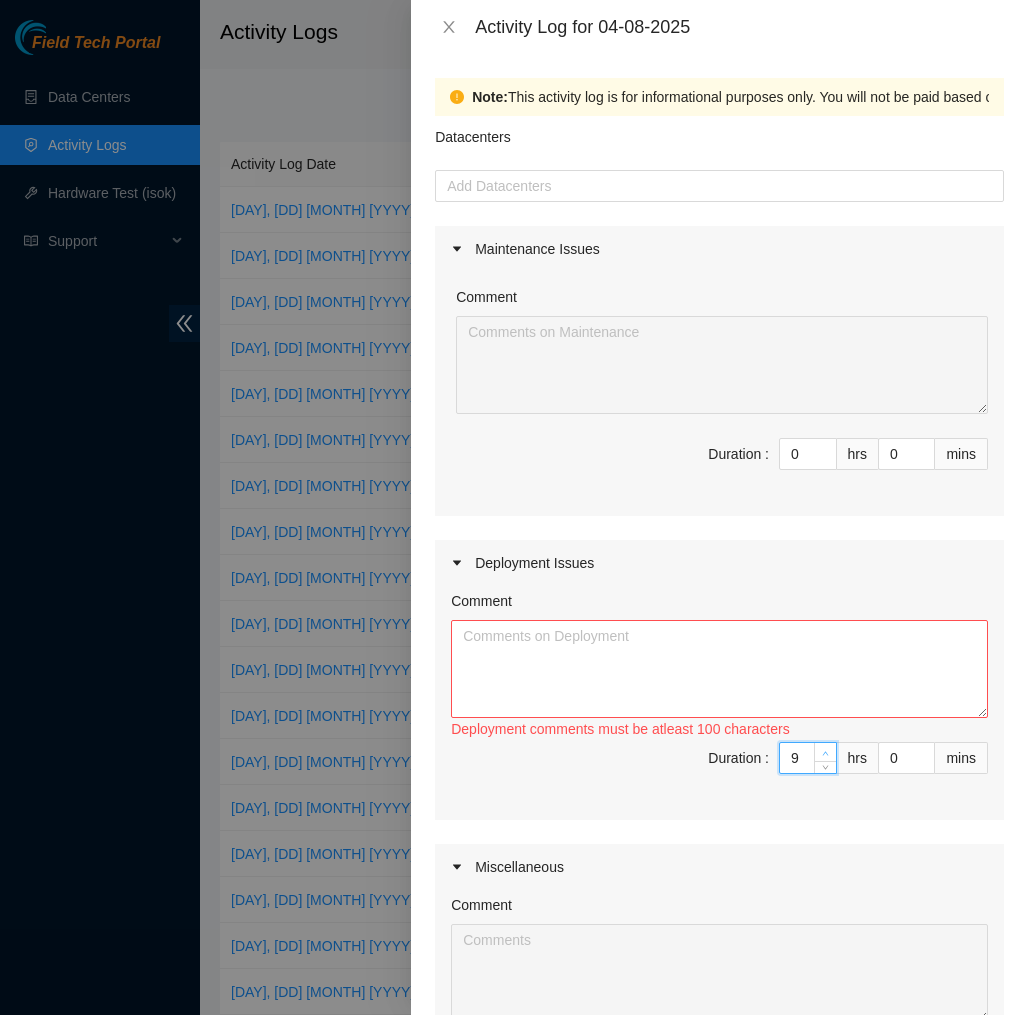 click 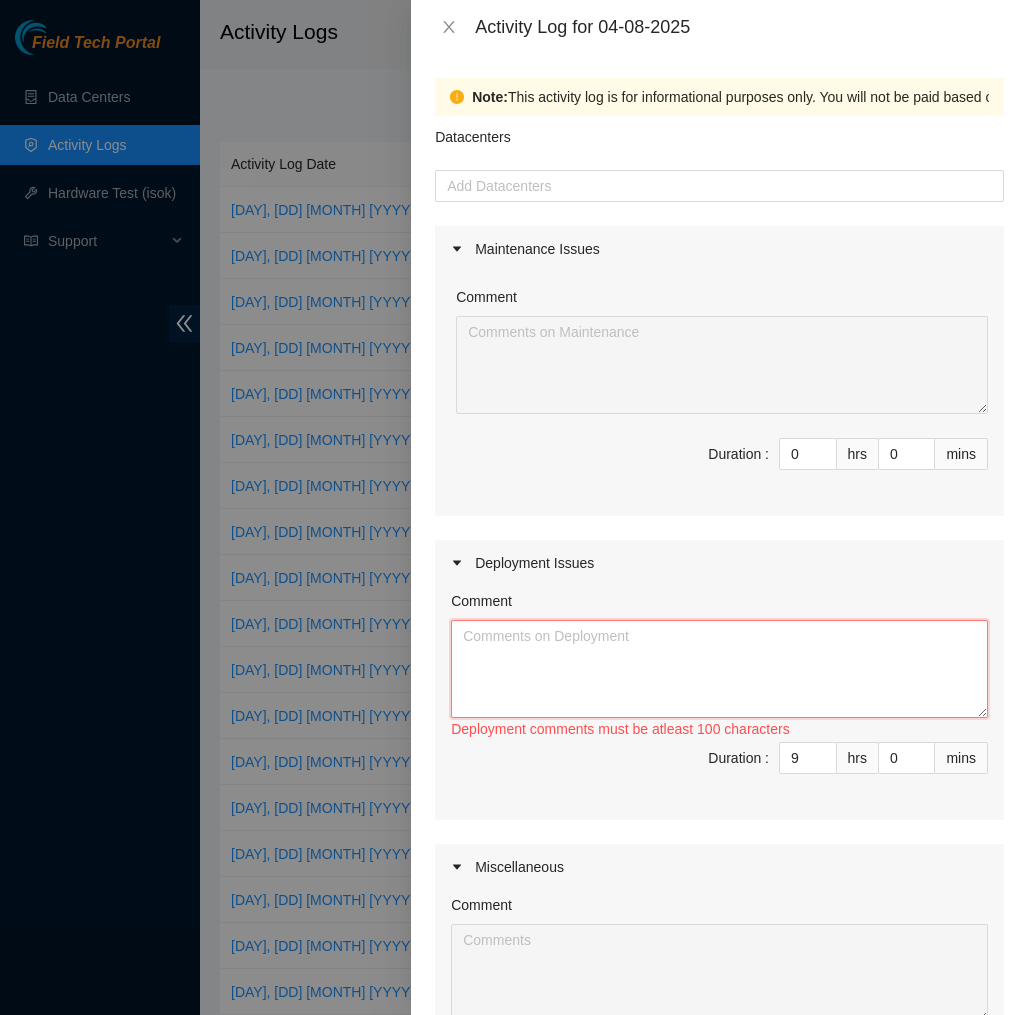 click on "Comment" at bounding box center (719, 669) 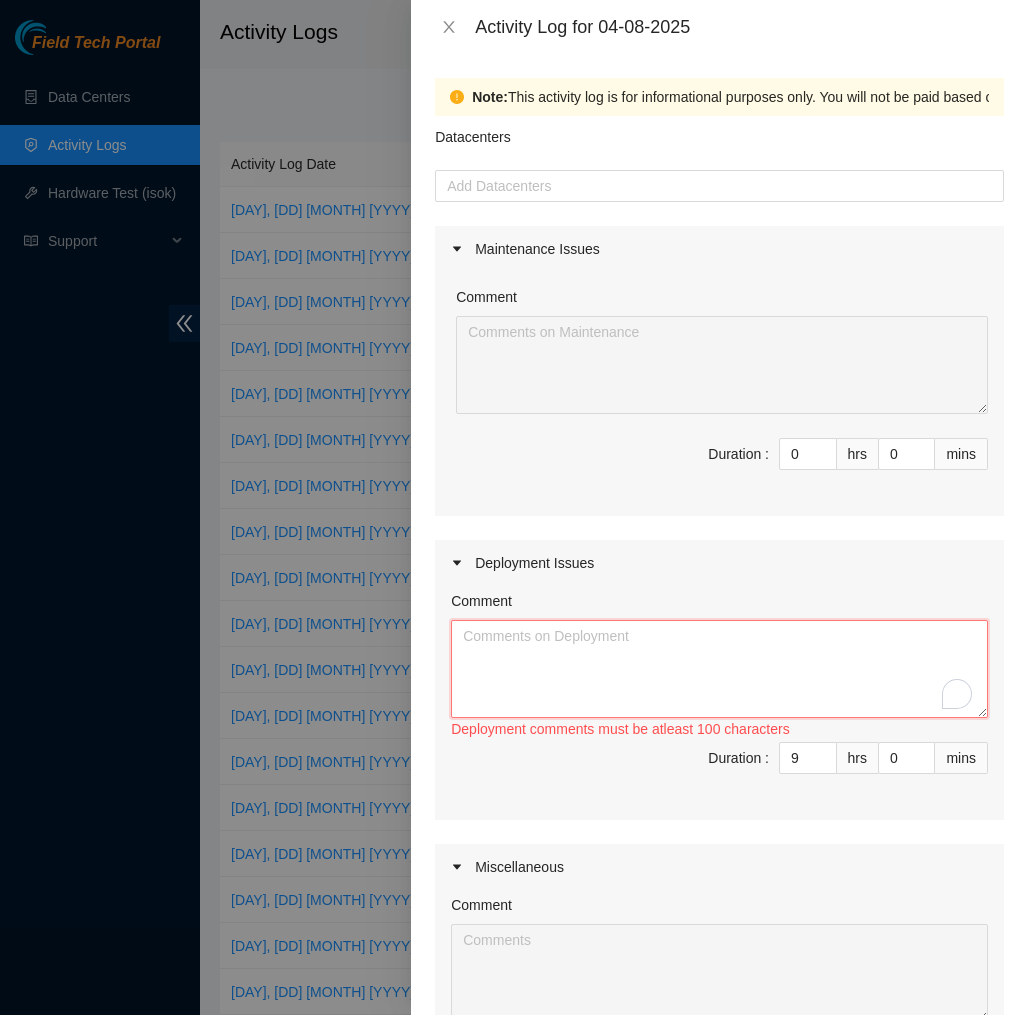 paste on "EOD DP75655
Today, I hung up my DAC cables to straighten out
I installed all 3 switches and powered them on
I moved all 18 servers to the ground near G-R63
I have installed all the side rails on the servers" 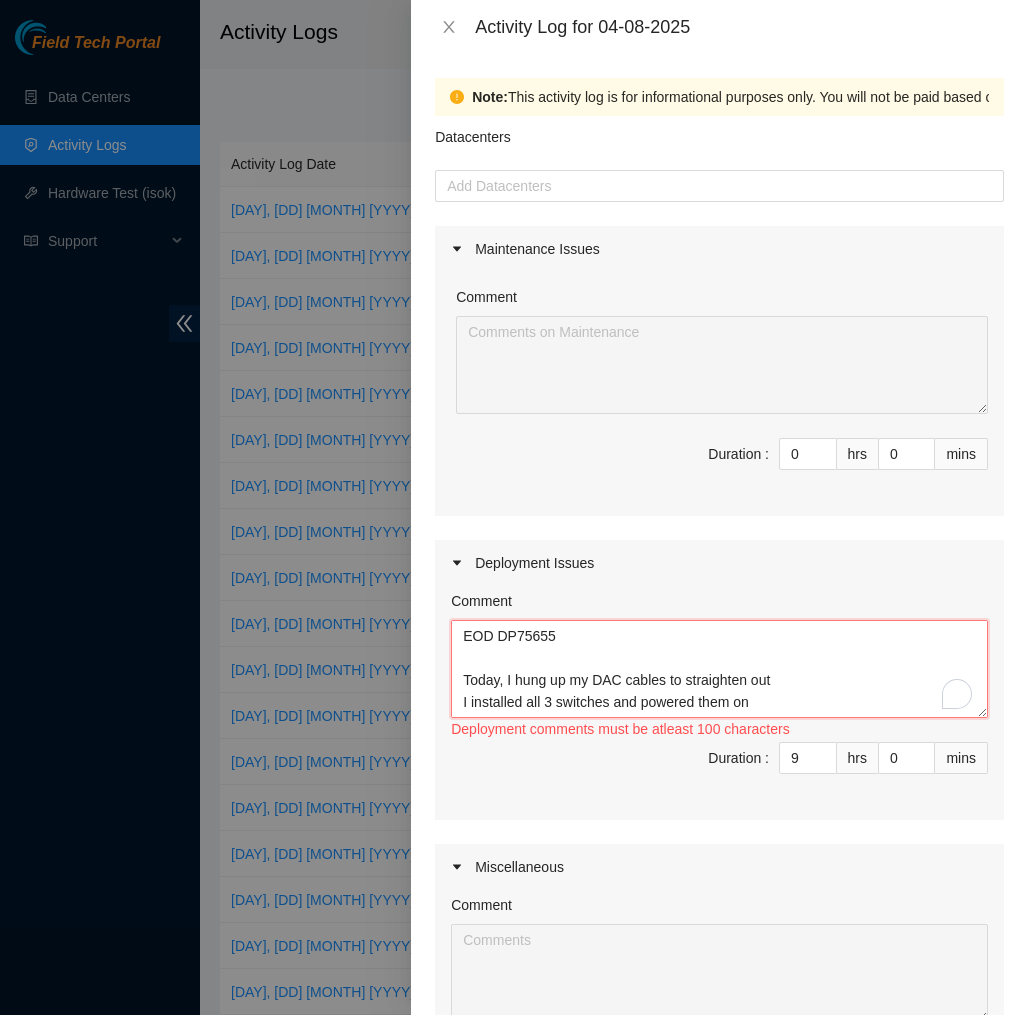 scroll, scrollTop: 66, scrollLeft: 0, axis: vertical 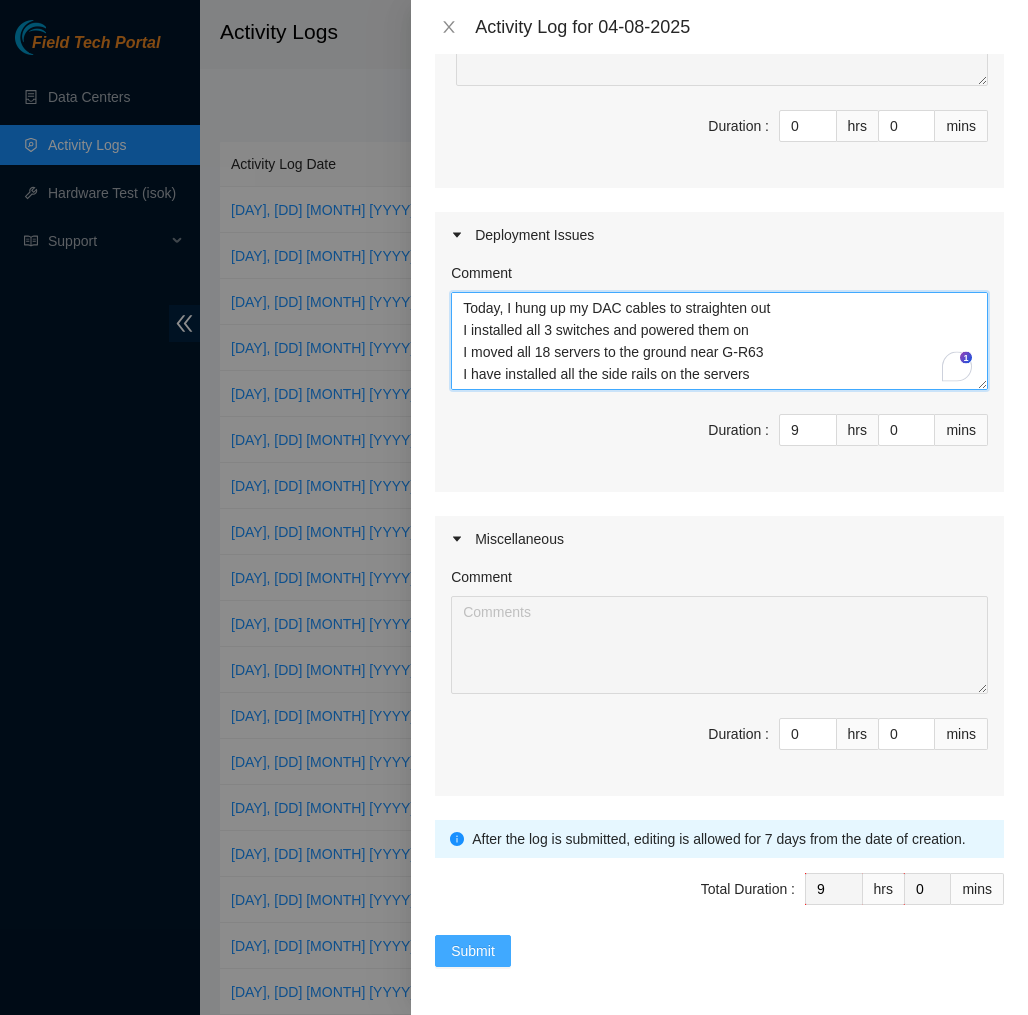 type on "EOD DP75655
Today, I hung up my DAC cables to straighten out
I installed all 3 switches and powered them on
I moved all 18 servers to the ground near G-R63
I have installed all the side rails on the servers" 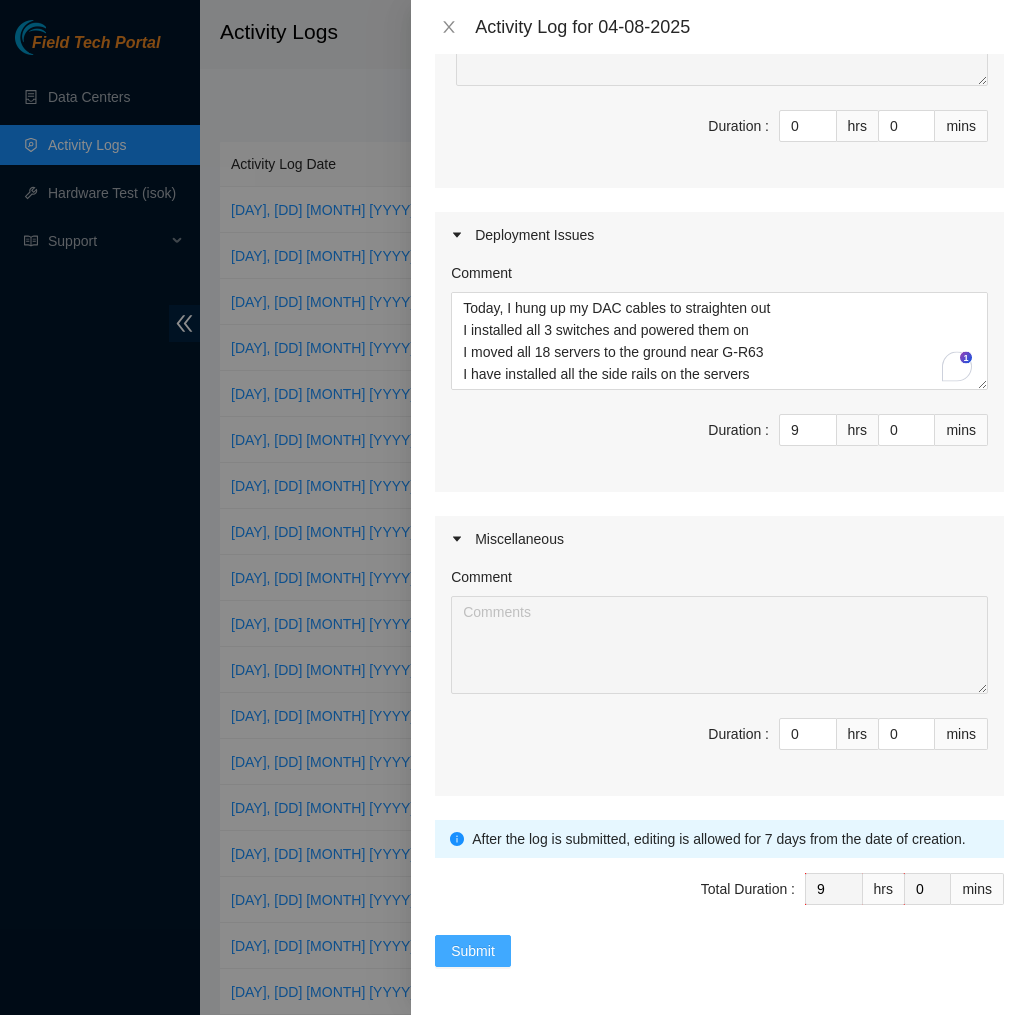 click on "Submit" at bounding box center [473, 951] 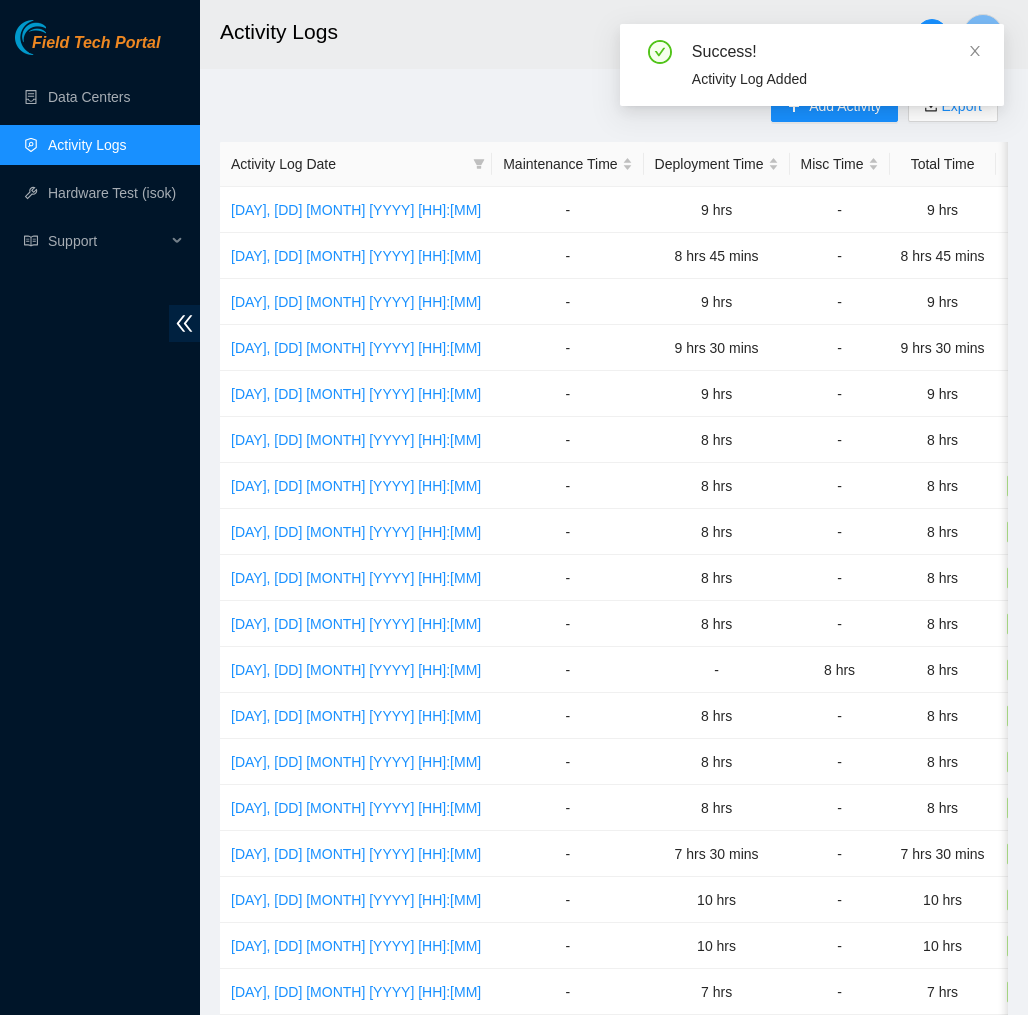 click on "-" at bounding box center (567, 946) 